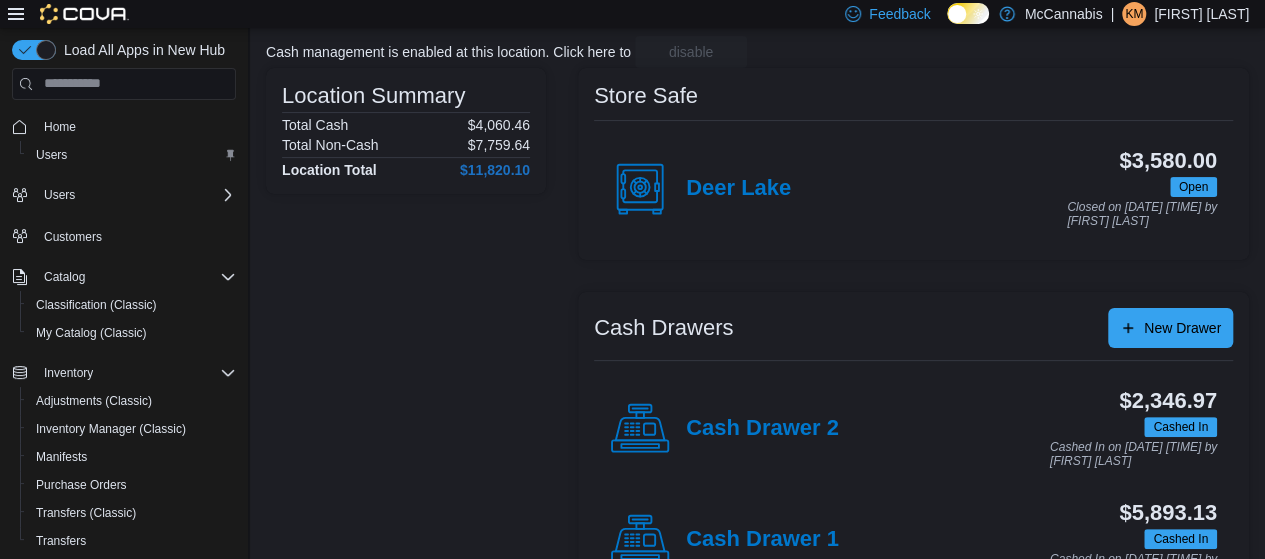 scroll, scrollTop: 192, scrollLeft: 0, axis: vertical 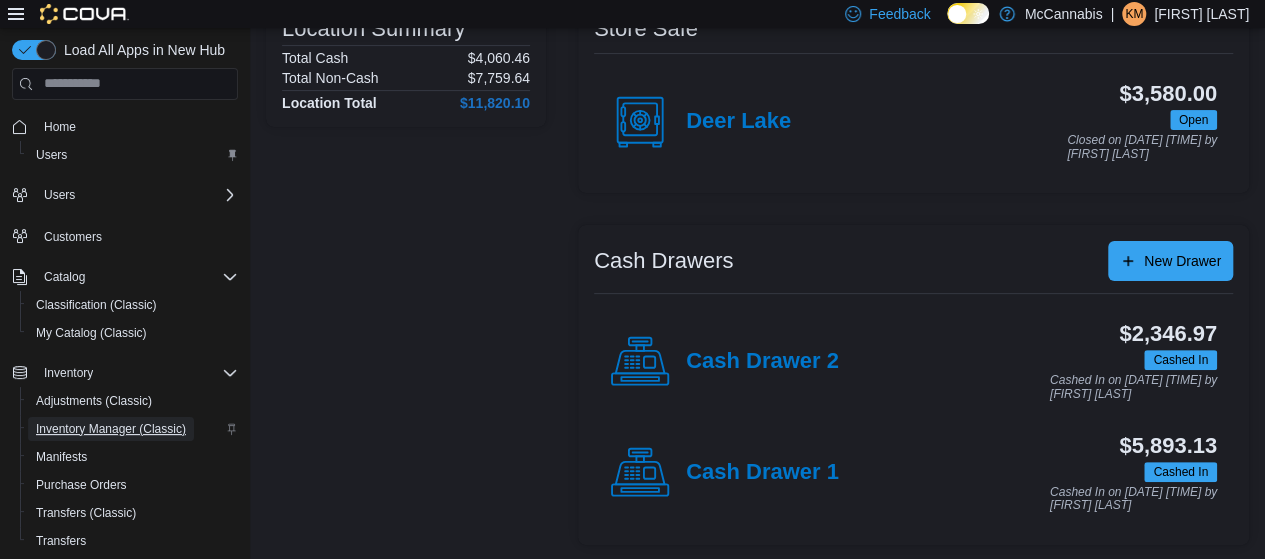 click on "Inventory Manager (Classic)" at bounding box center [111, 429] 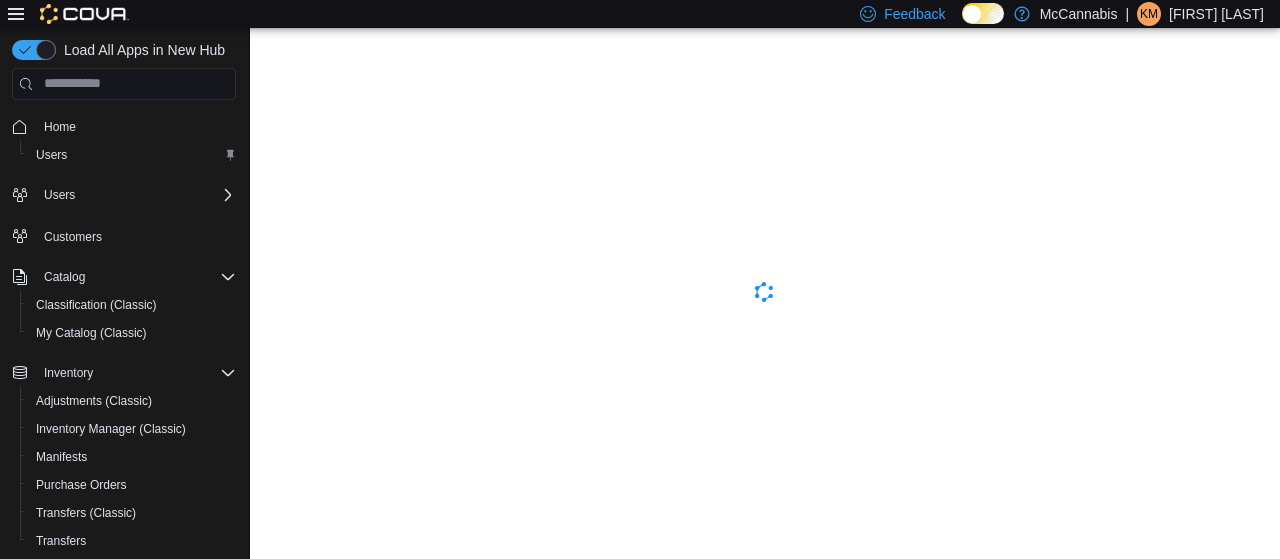 scroll, scrollTop: 0, scrollLeft: 0, axis: both 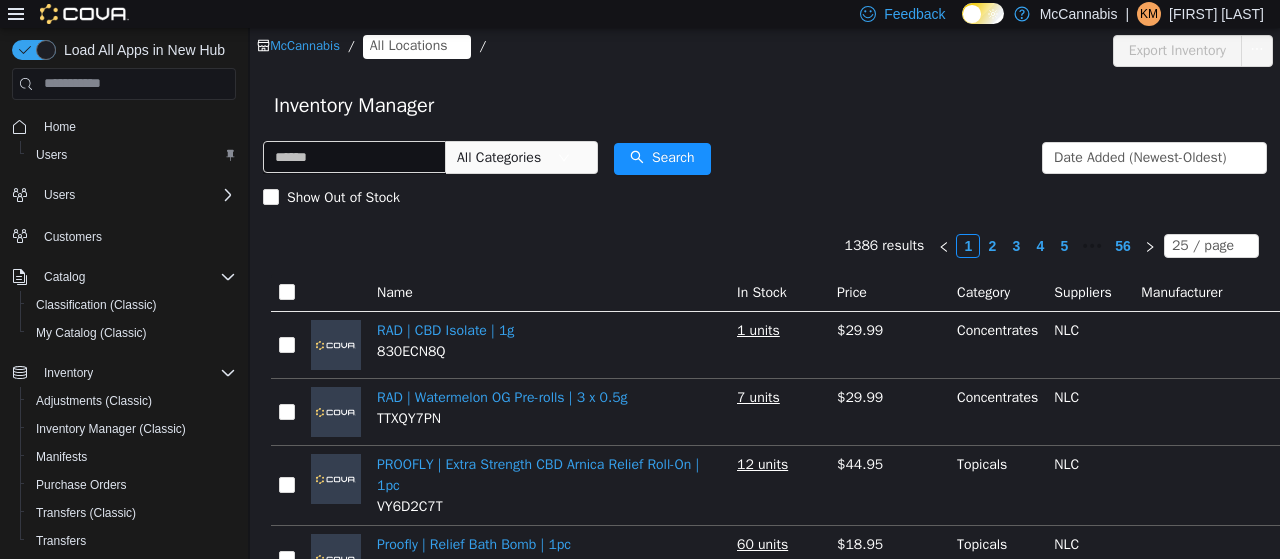click on "All Locations" at bounding box center (409, 45) 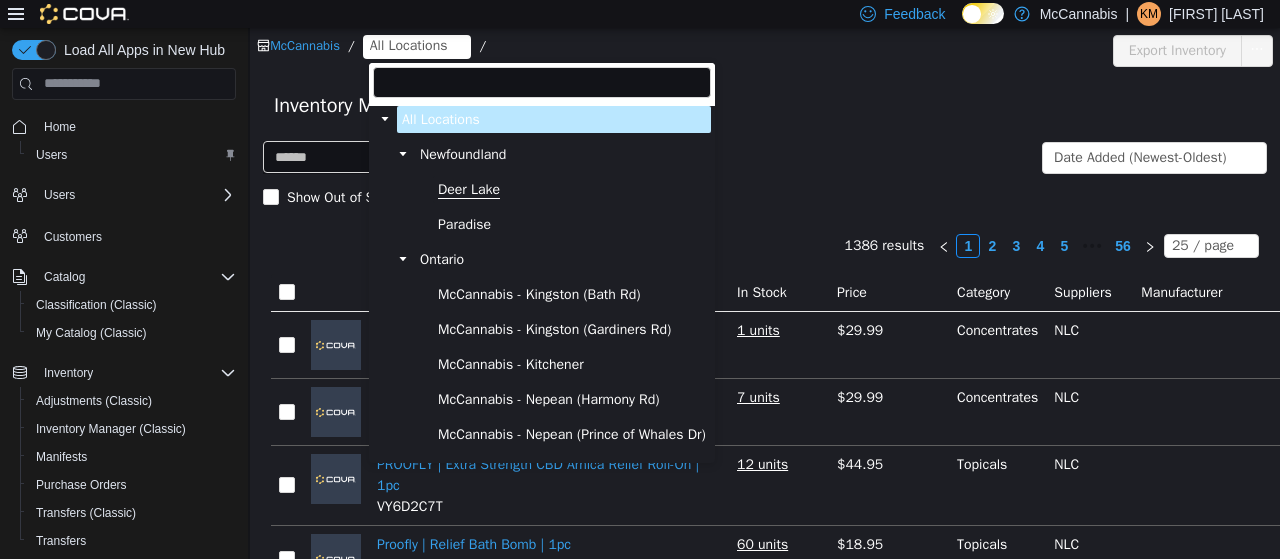 click on "Deer Lake" at bounding box center (469, 189) 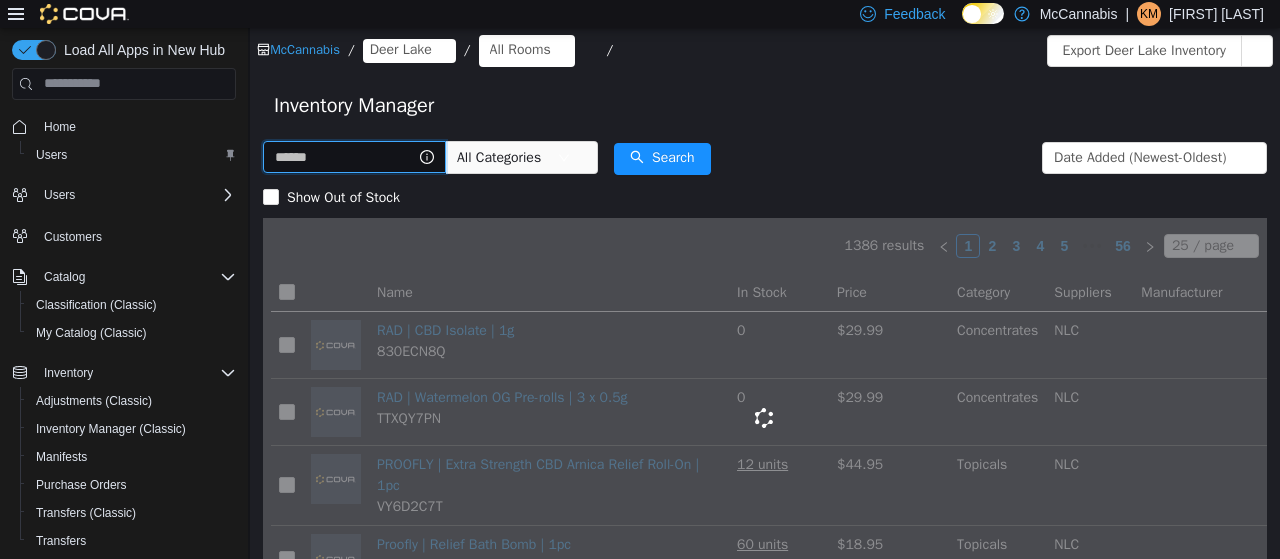 click at bounding box center [354, 156] 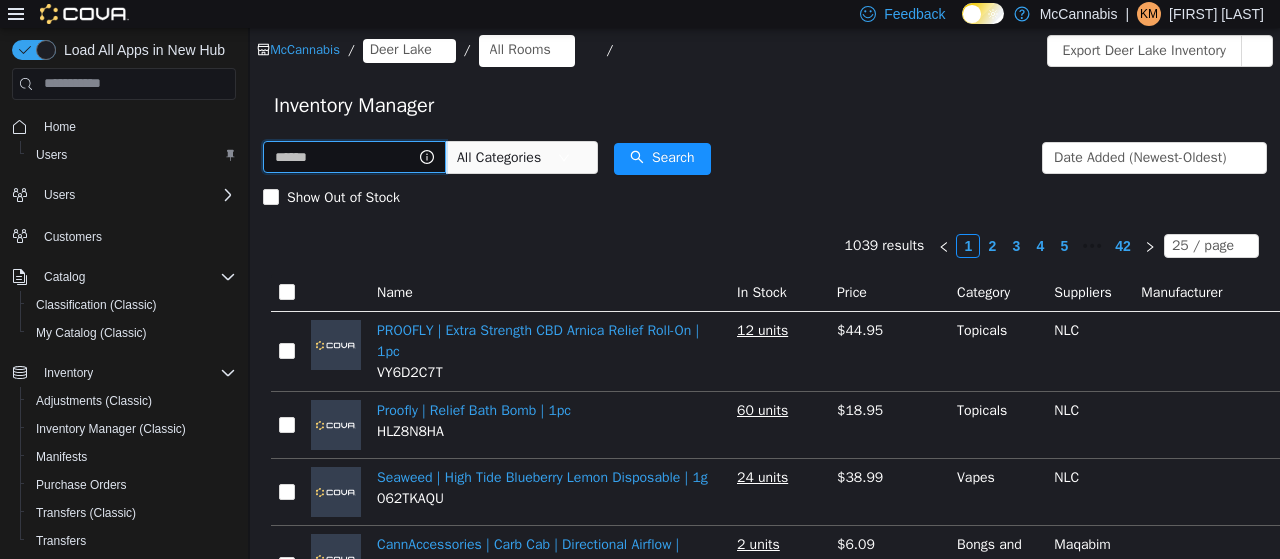 type on "*" 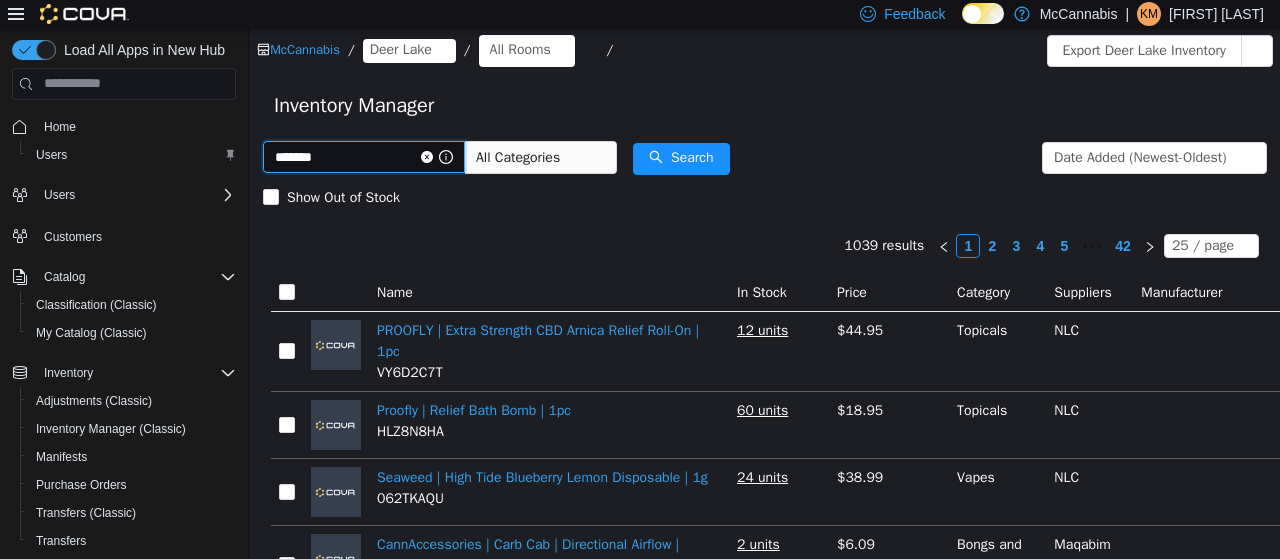 type on "*******" 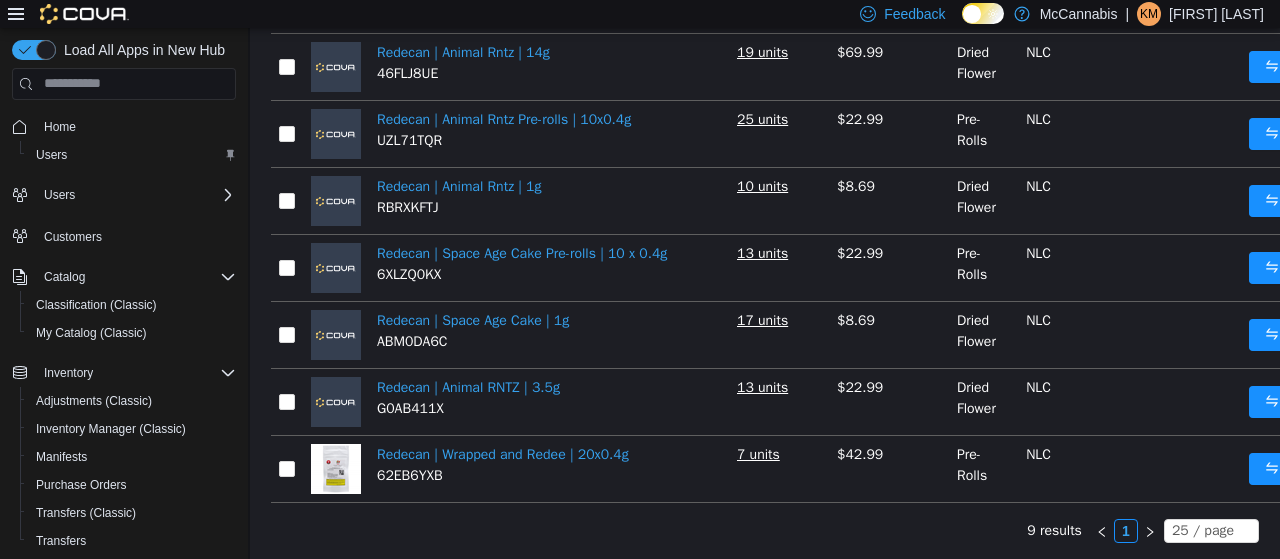 scroll, scrollTop: 424, scrollLeft: 0, axis: vertical 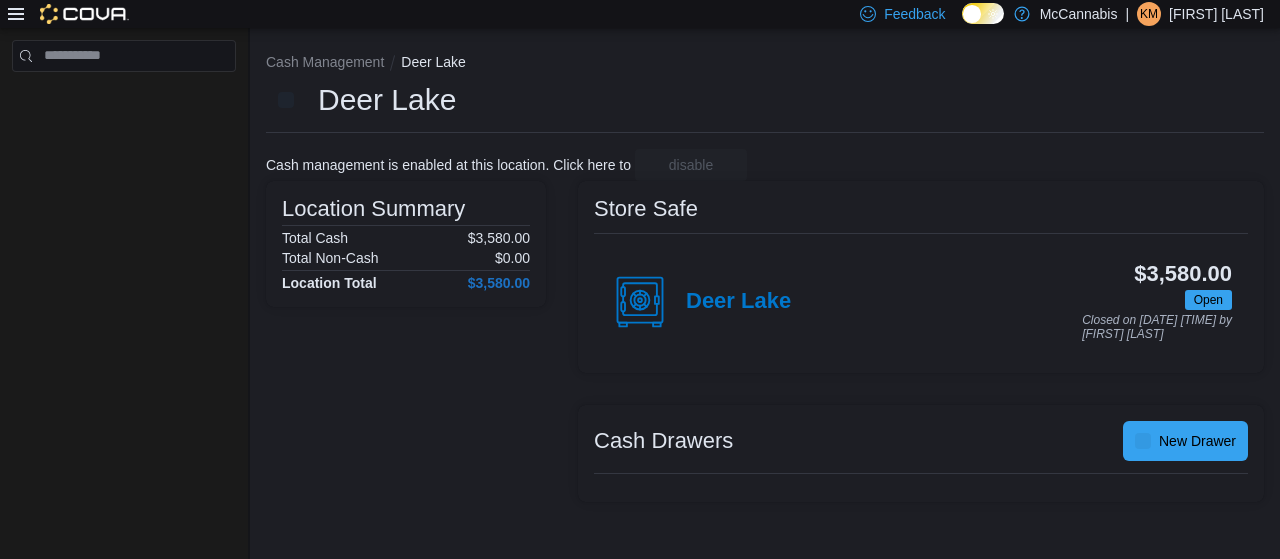 click on "Deer Lake $3,580.00 Open Closed on [DATE] [TIME] by [FIRST] [LAST]" at bounding box center [921, 301] 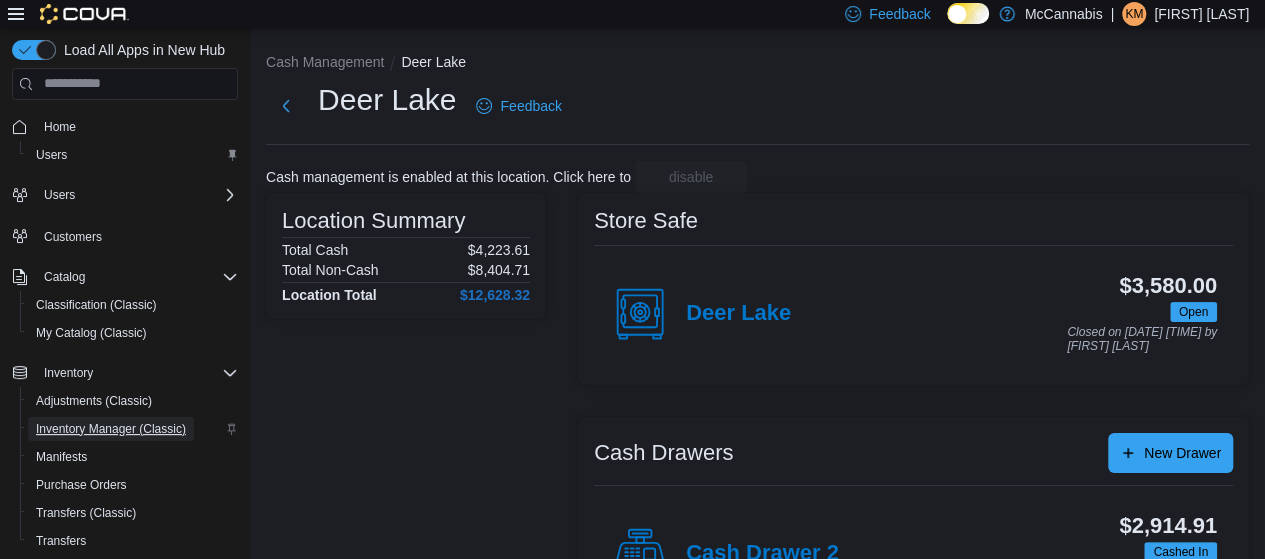click on "Inventory Manager (Classic)" at bounding box center (111, 429) 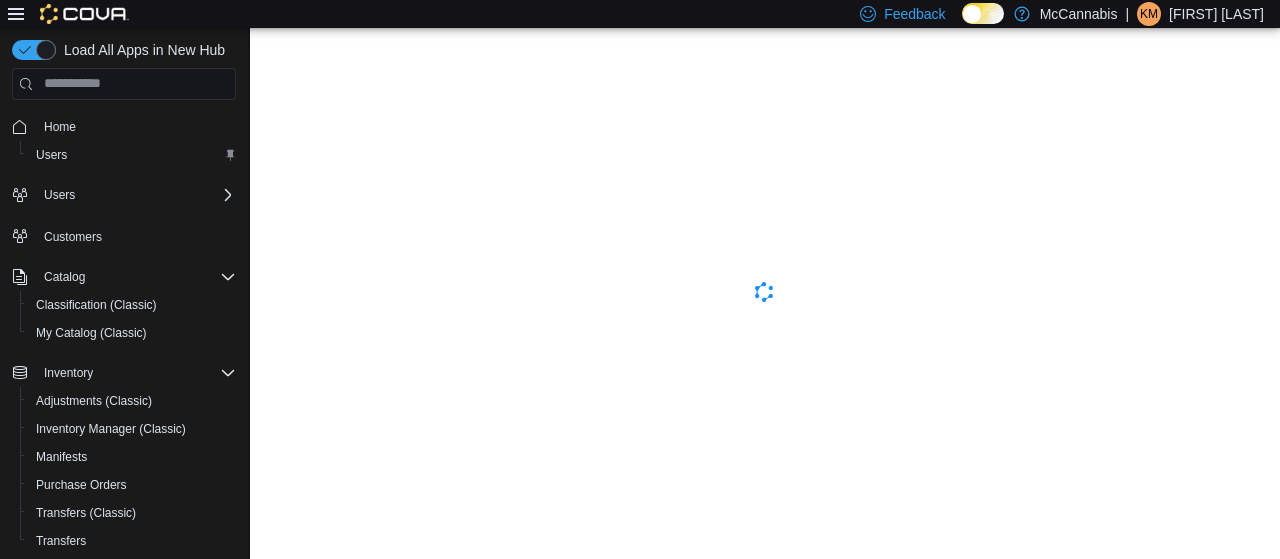 scroll, scrollTop: 0, scrollLeft: 0, axis: both 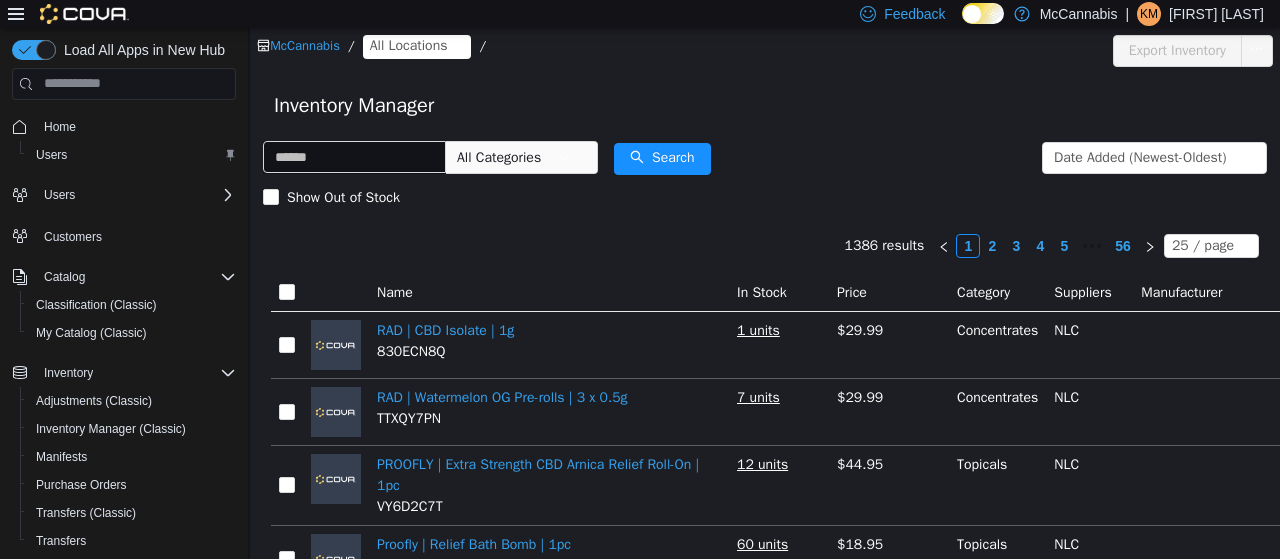 click on "All Locations" at bounding box center [409, 45] 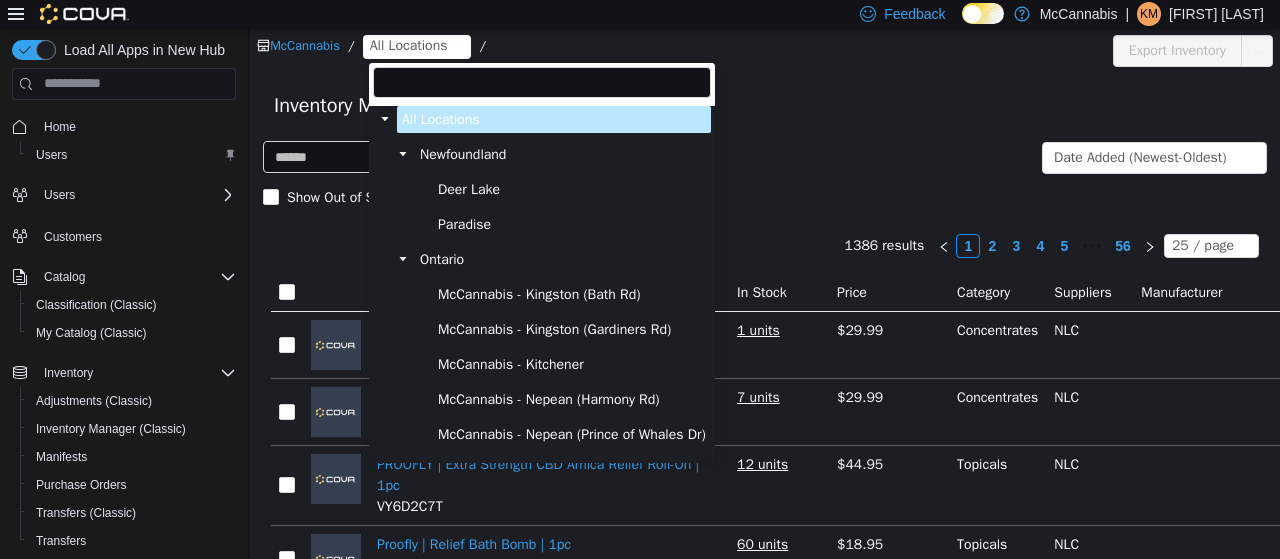 click on "Deer Lake" at bounding box center [469, 188] 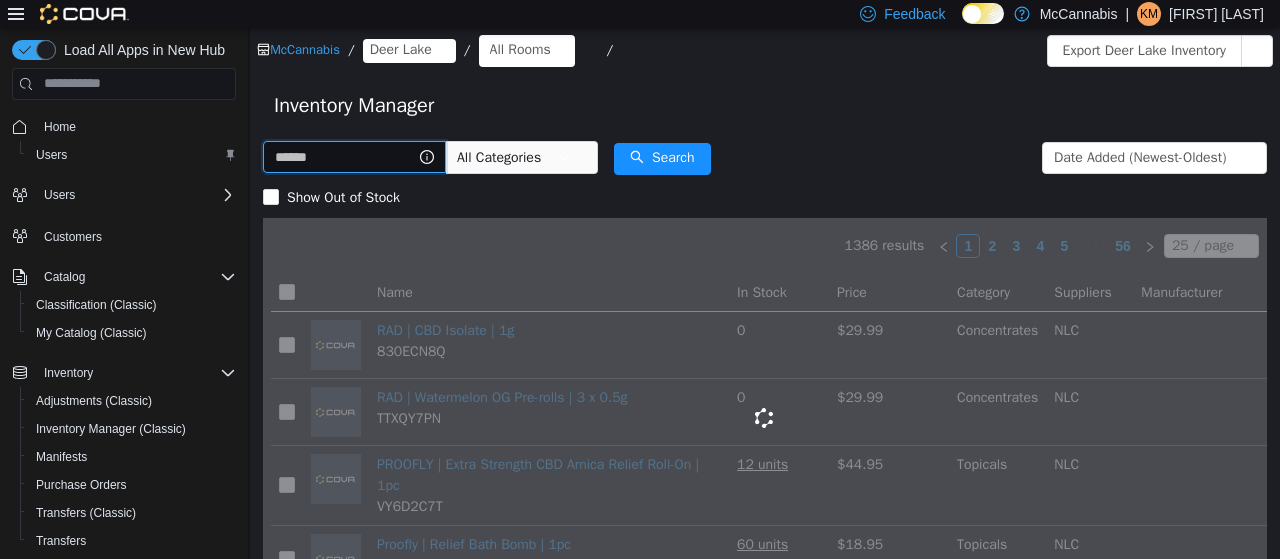 click at bounding box center [354, 156] 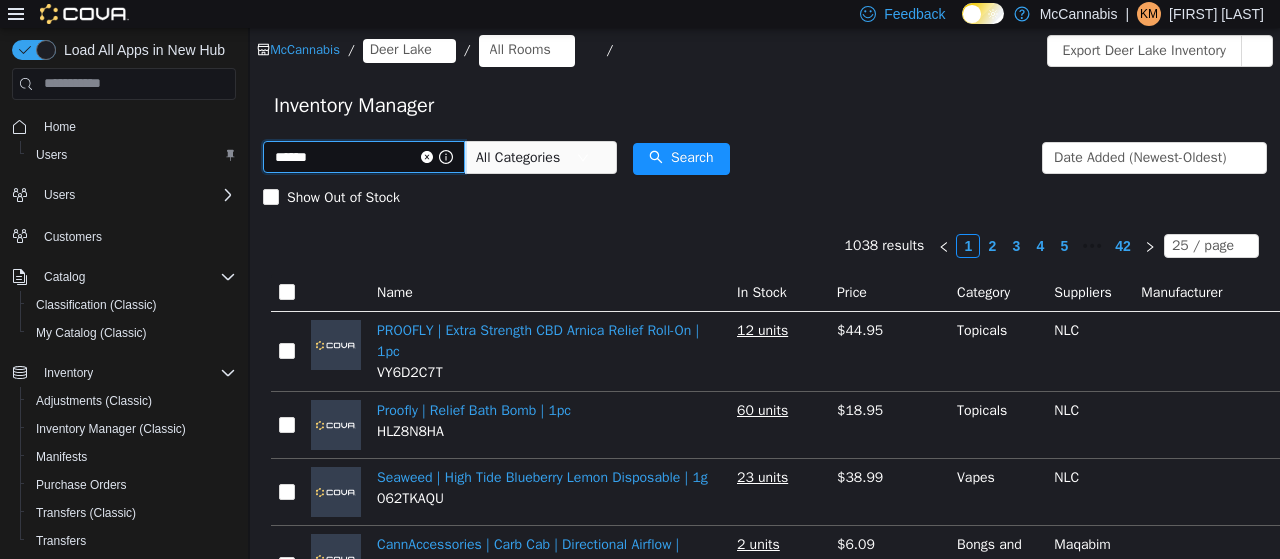 type on "******" 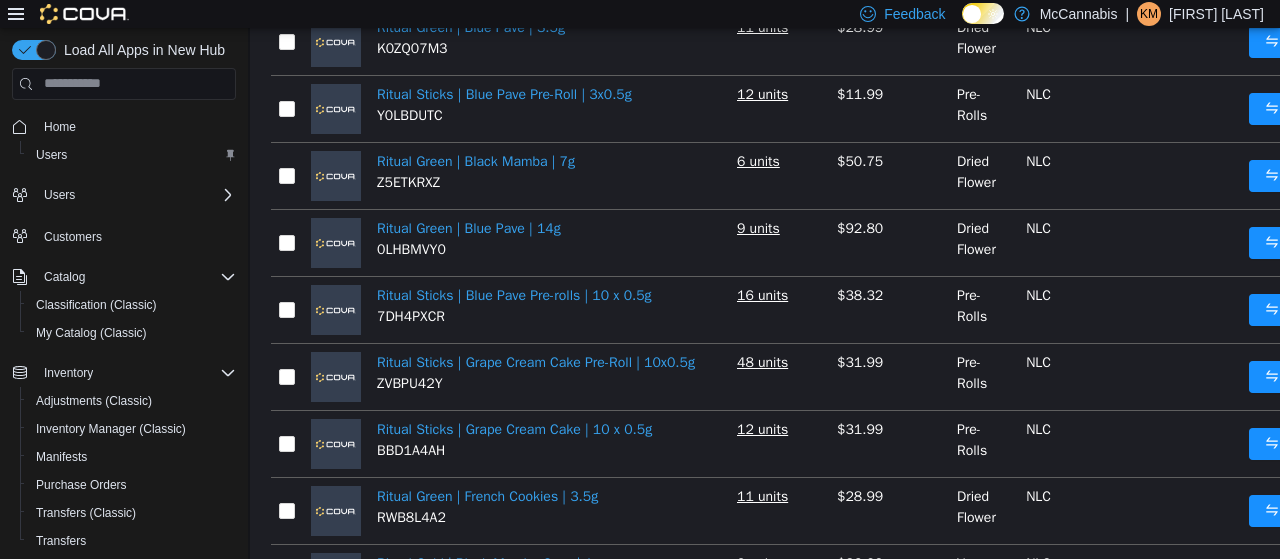 scroll, scrollTop: 400, scrollLeft: 0, axis: vertical 